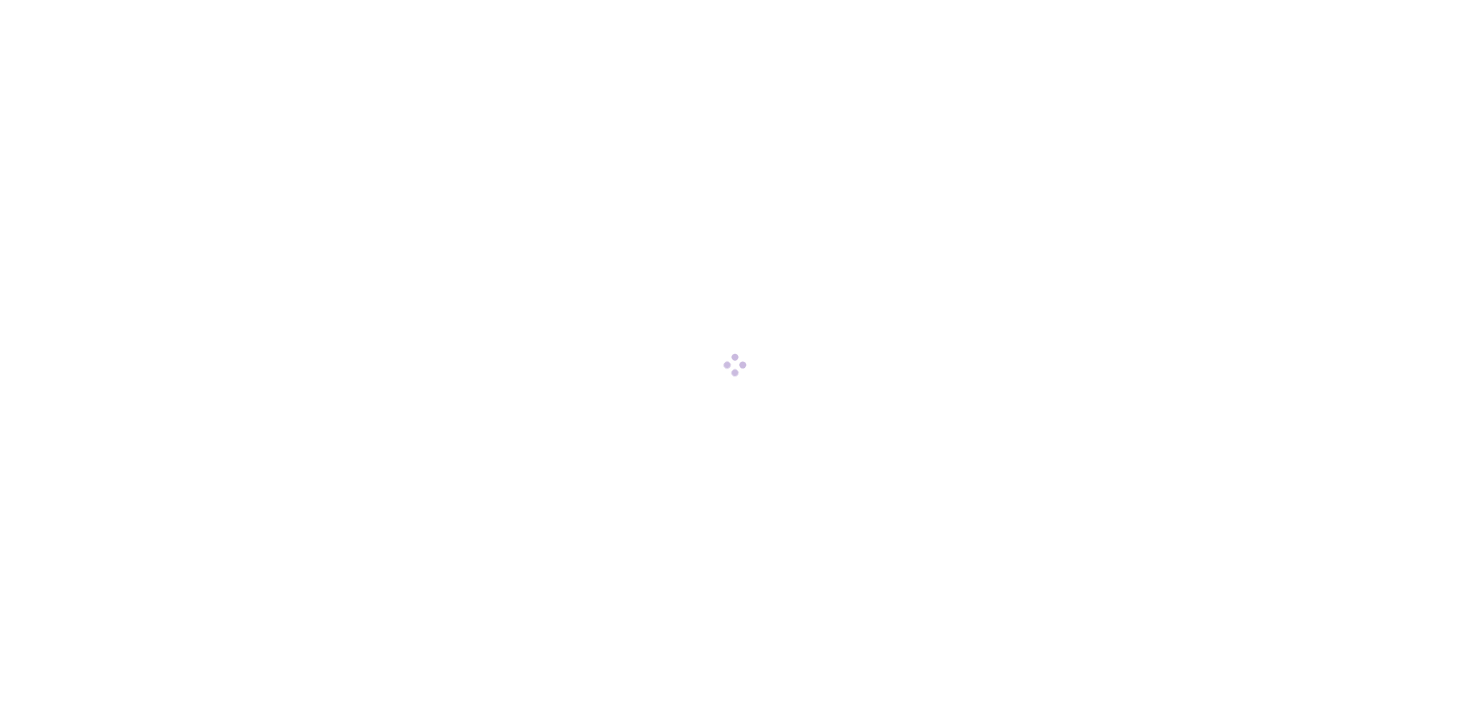 scroll, scrollTop: 0, scrollLeft: 0, axis: both 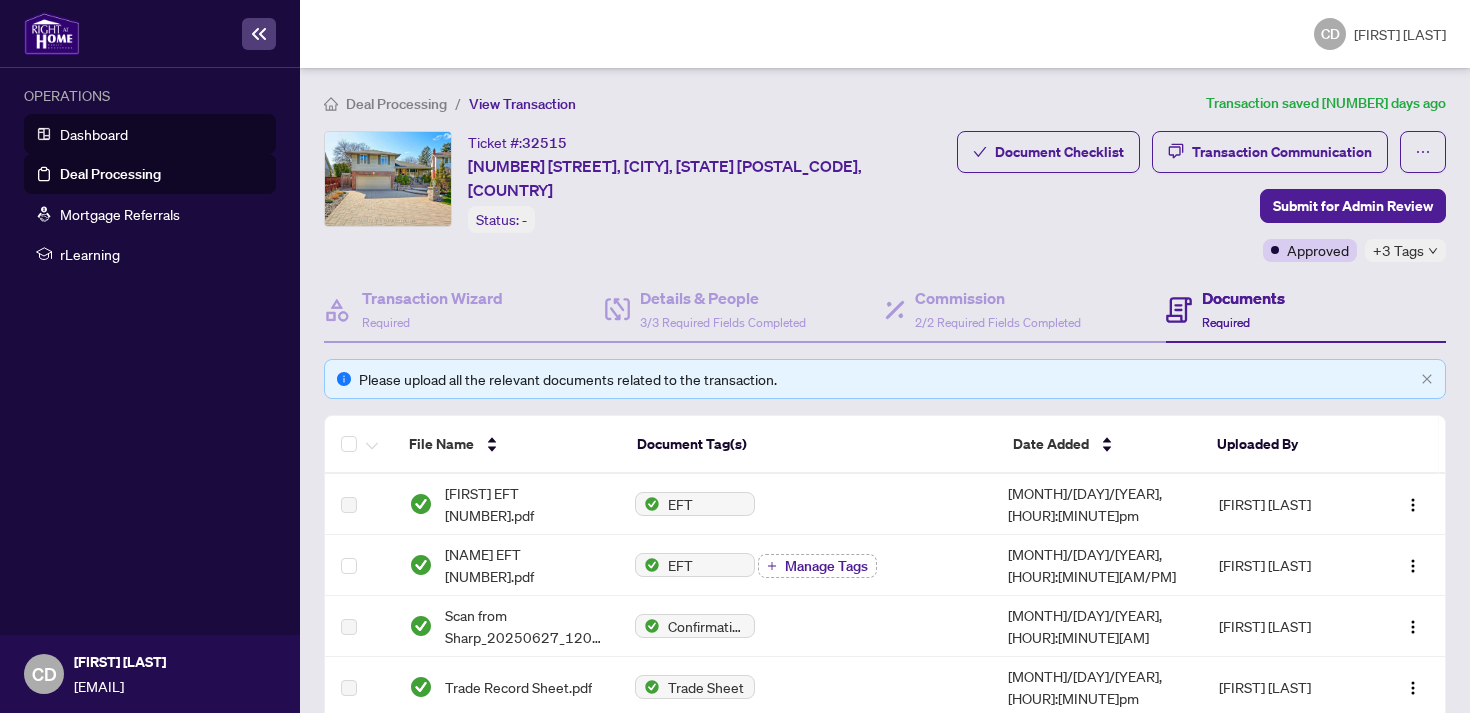 click on "Dashboard" at bounding box center (94, 134) 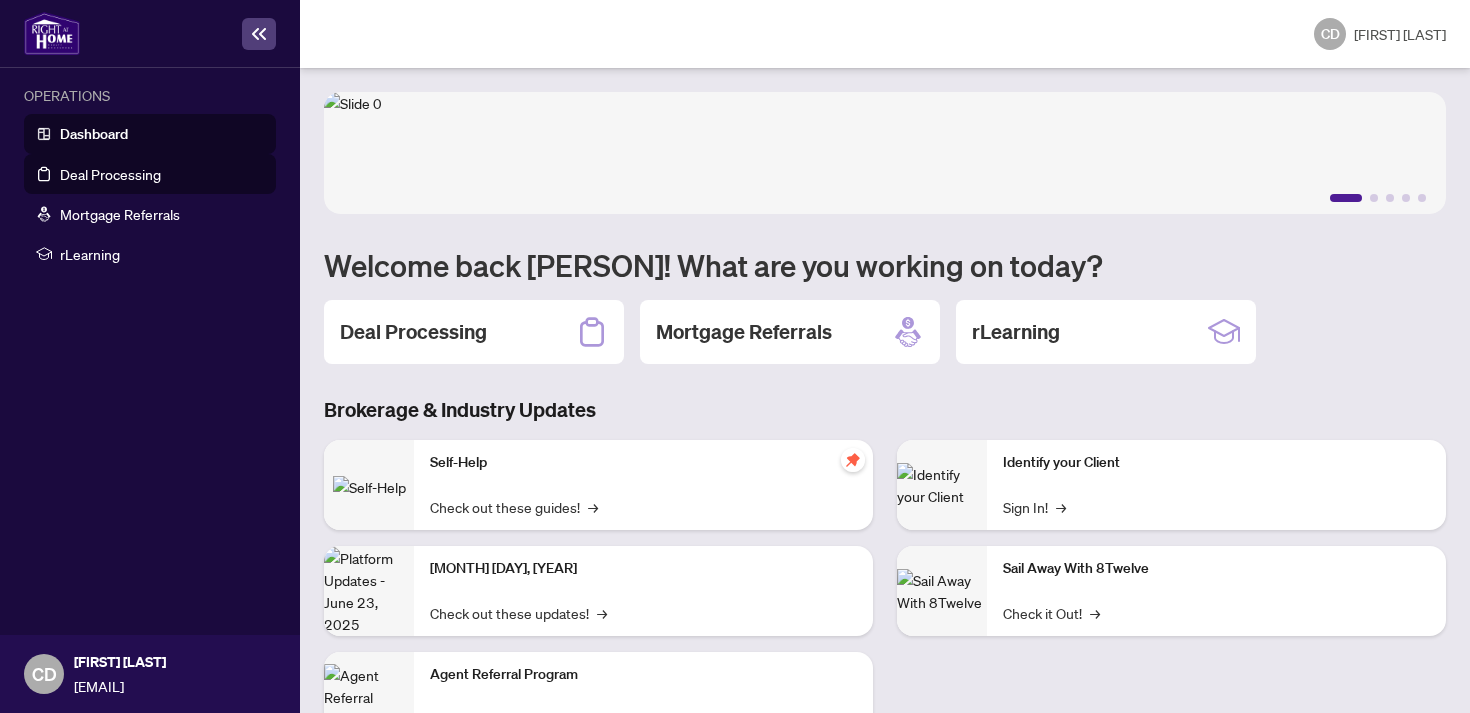 click on "Deal Processing" at bounding box center [110, 174] 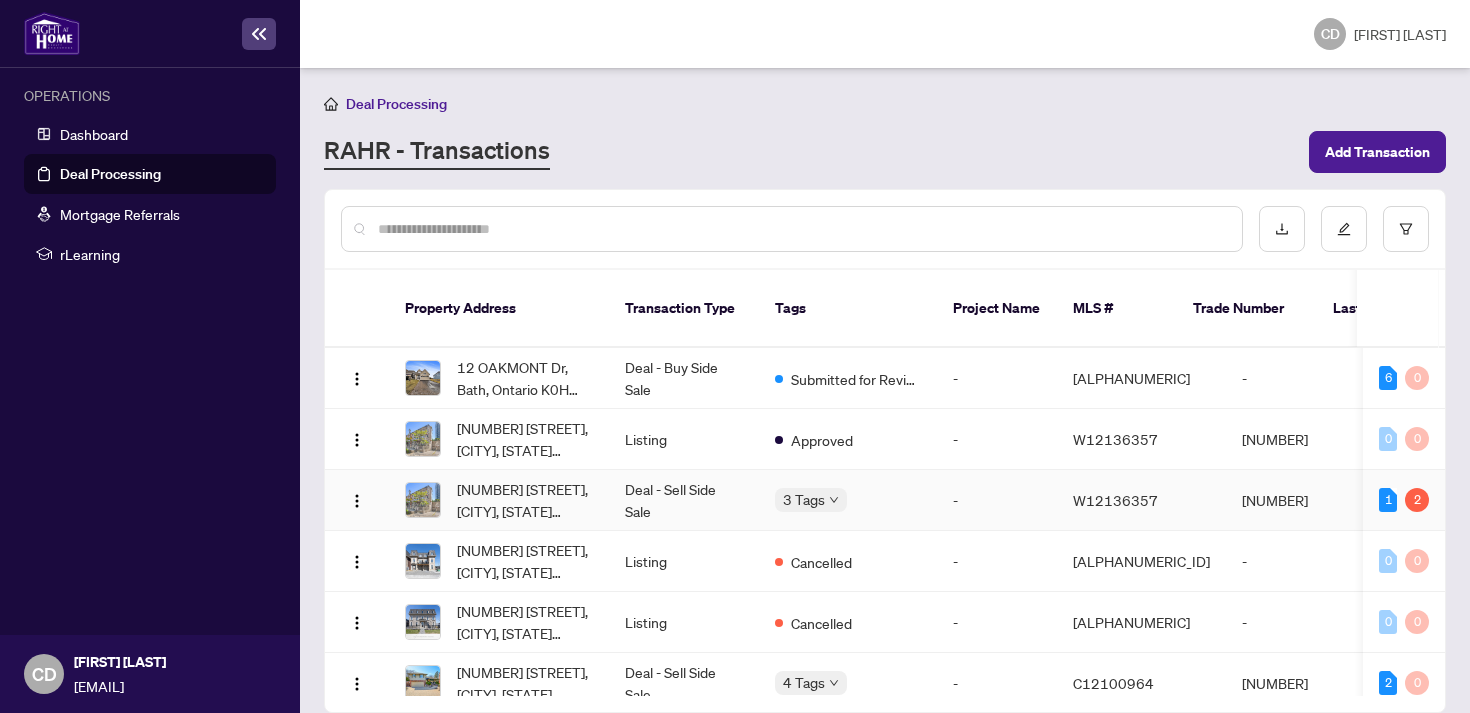 click on "Deal - Sell Side Sale" at bounding box center (684, 500) 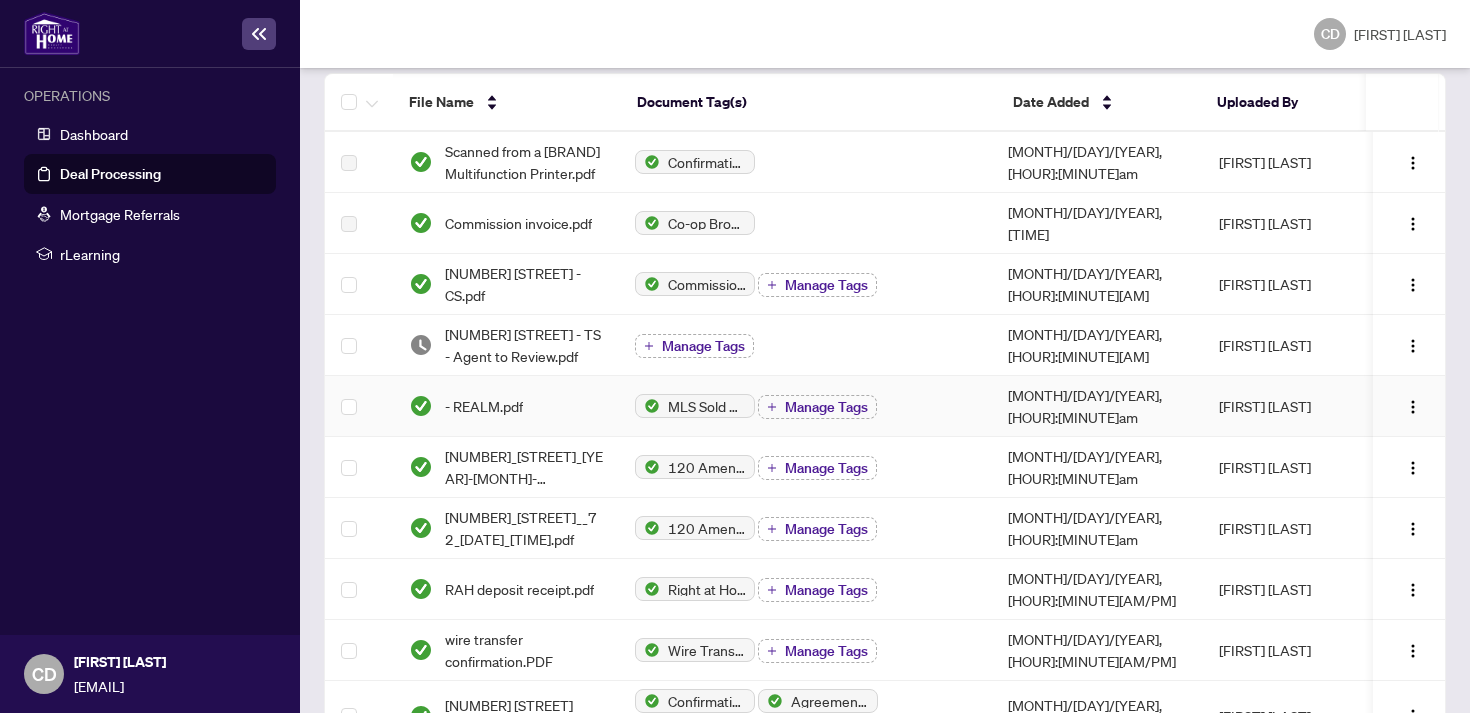 scroll, scrollTop: 338, scrollLeft: 0, axis: vertical 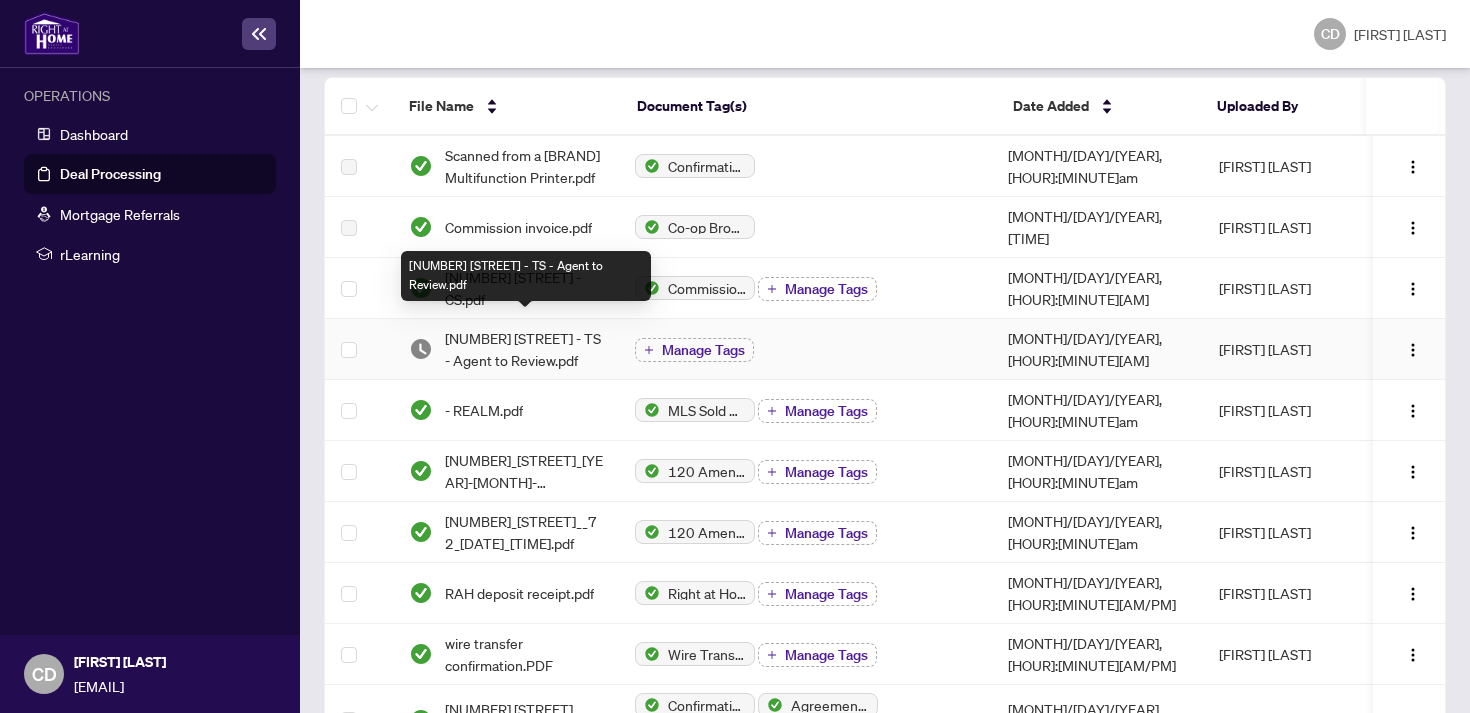 click on "[NUMBER] [STREET] - TS - Agent to Review.pdf" at bounding box center (524, 349) 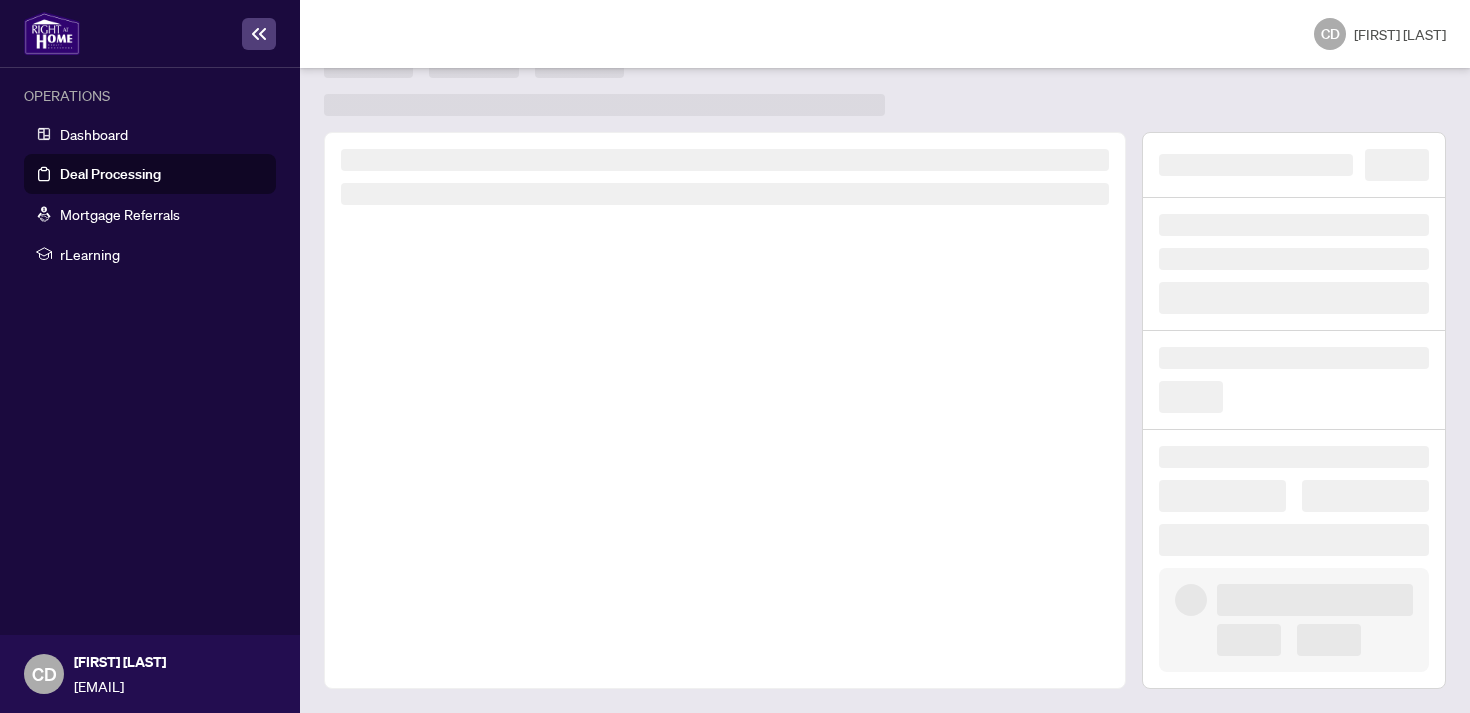 scroll, scrollTop: 0, scrollLeft: 0, axis: both 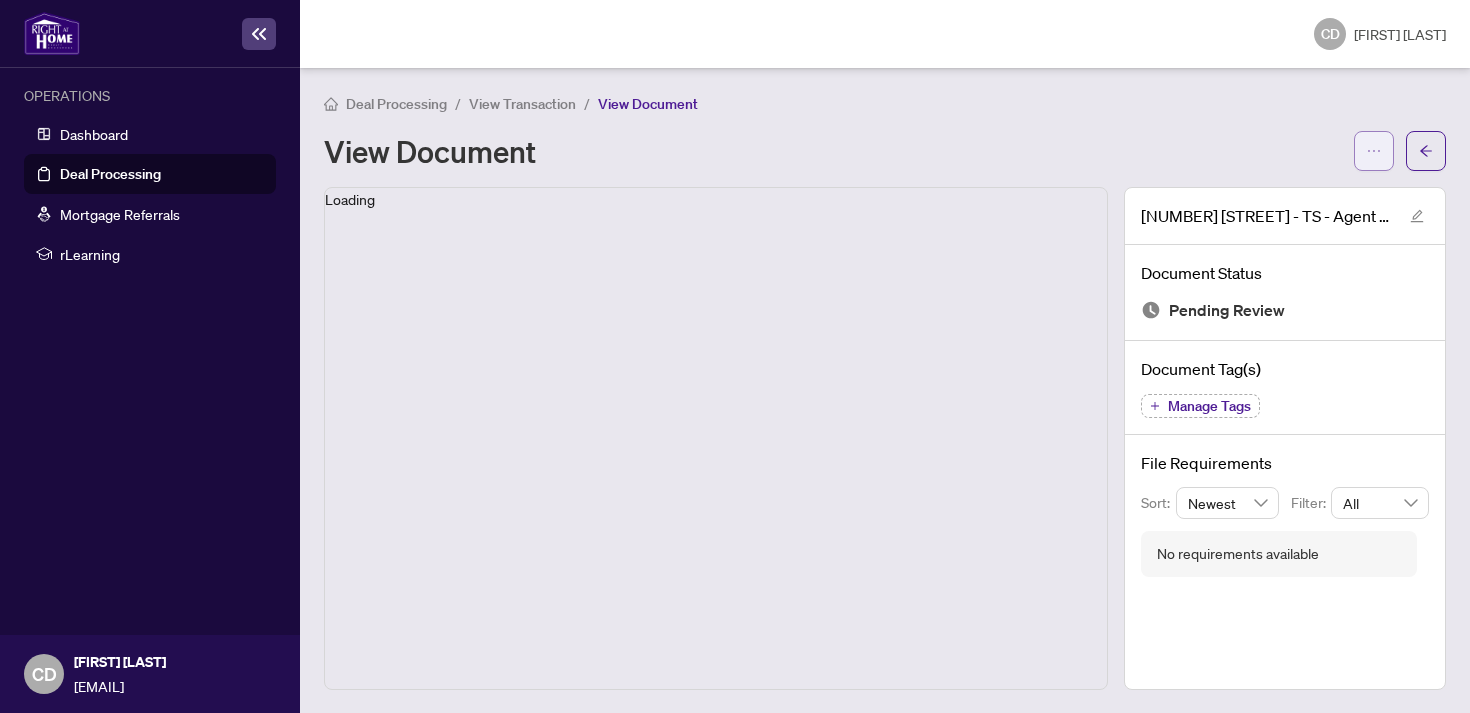 click at bounding box center [1374, 151] 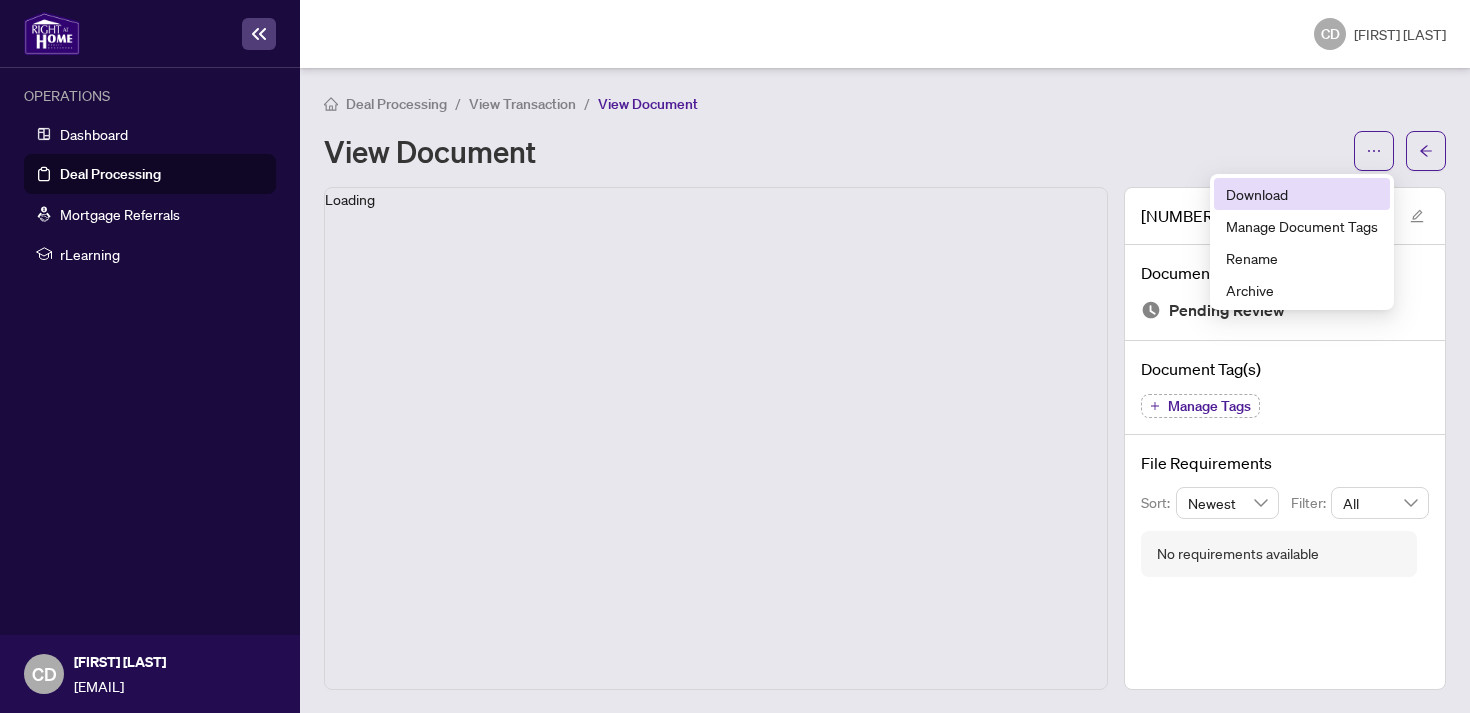click on "Download" at bounding box center (1302, 194) 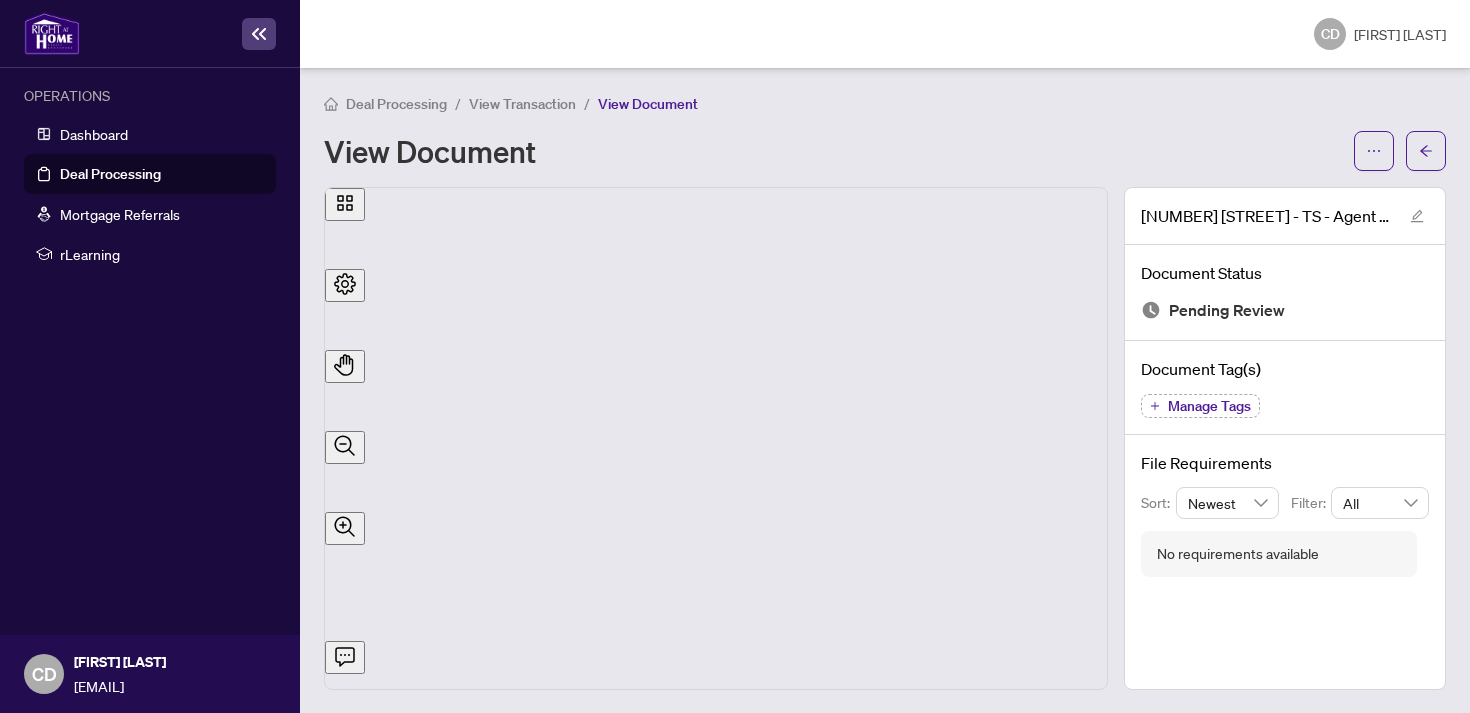 scroll, scrollTop: 409, scrollLeft: 0, axis: vertical 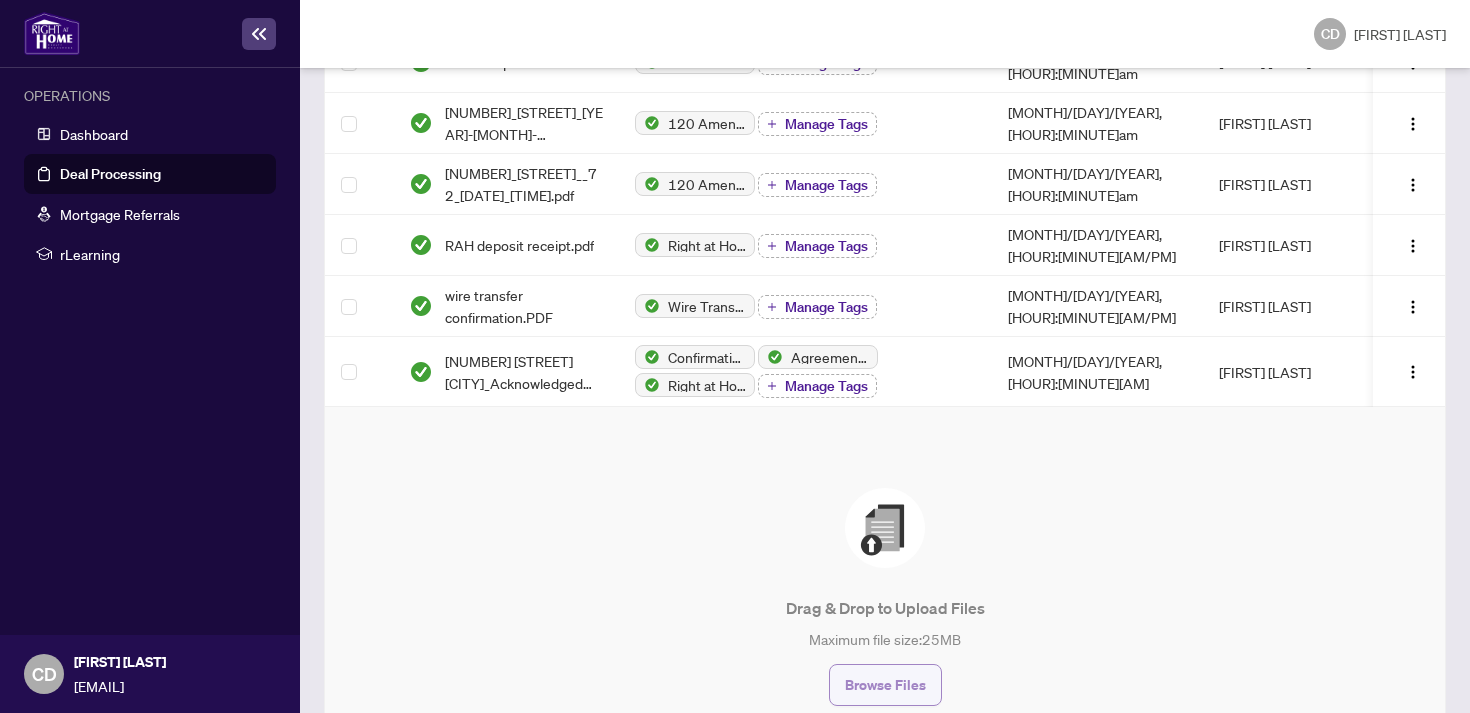 click on "Browse Files" at bounding box center (885, 685) 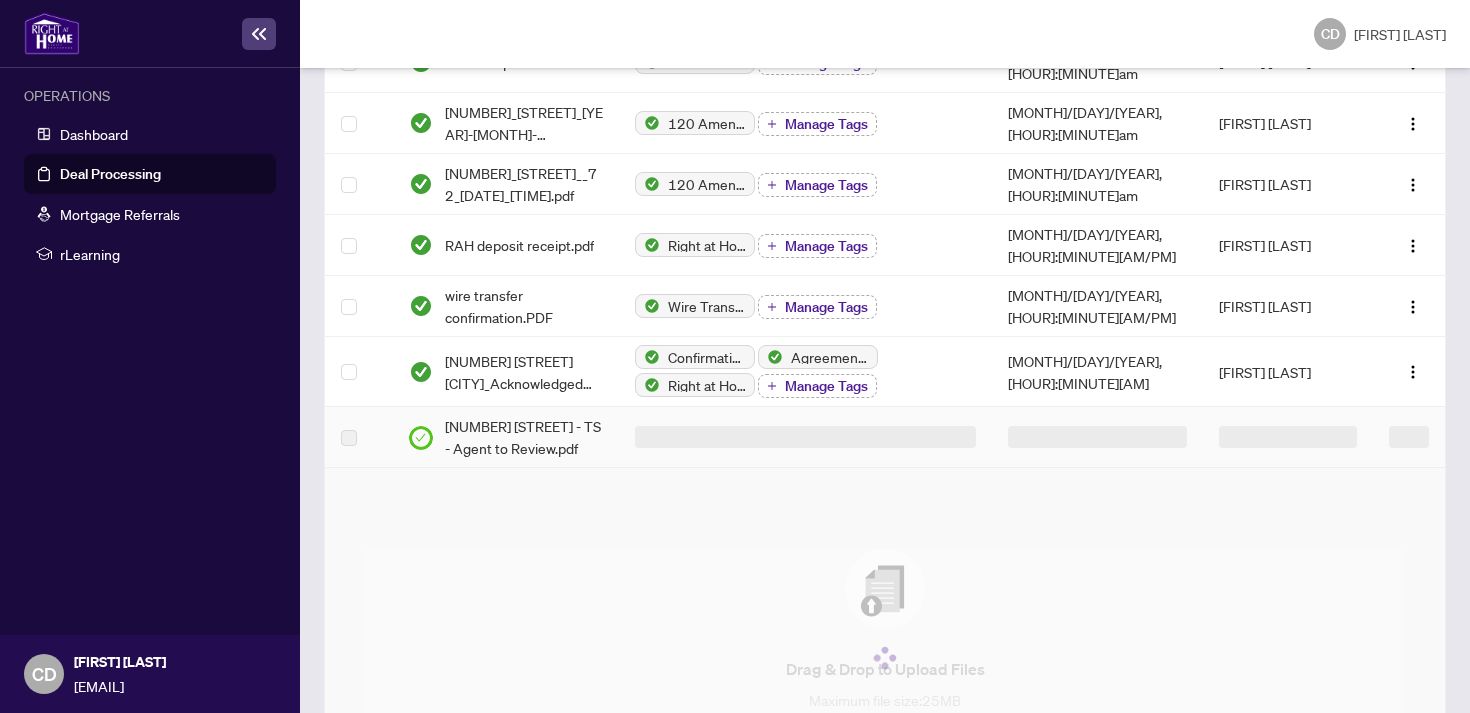 click at bounding box center (805, 437) 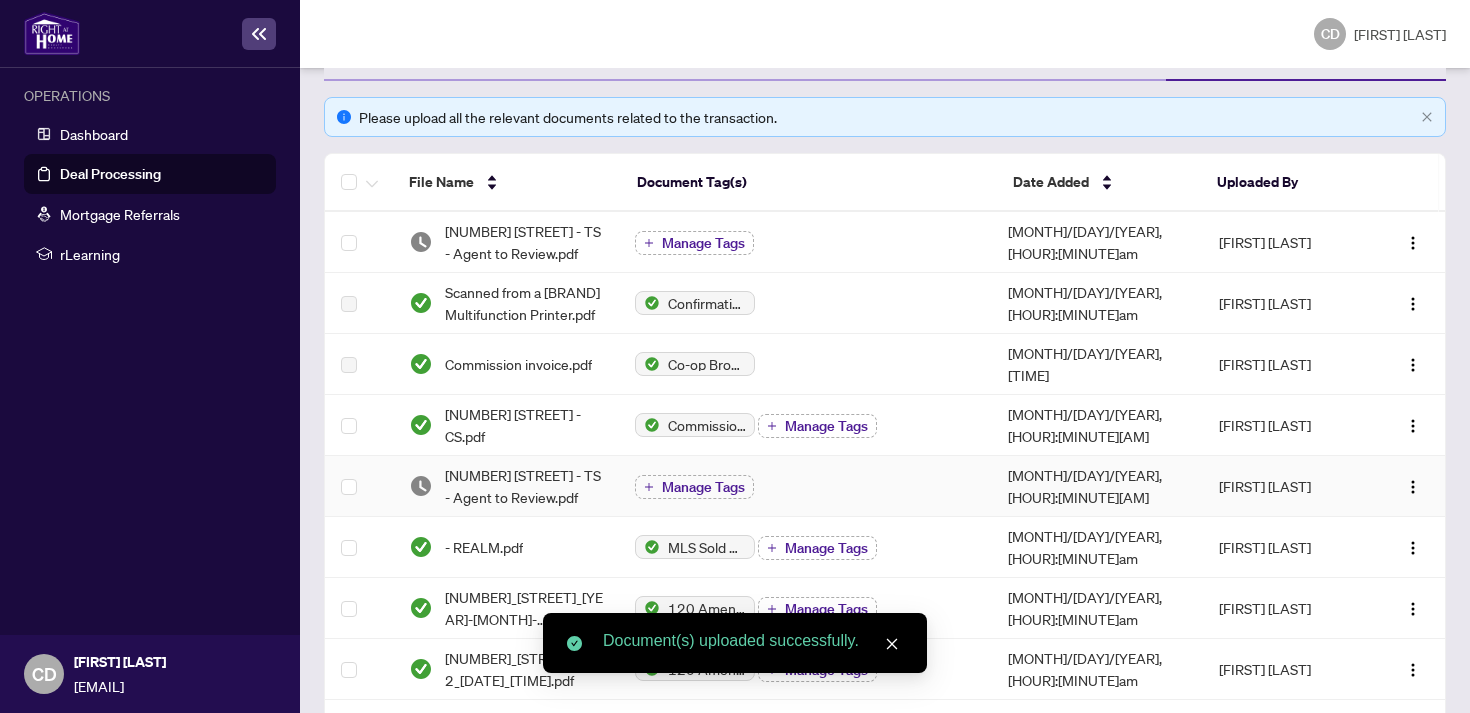 scroll, scrollTop: 0, scrollLeft: 0, axis: both 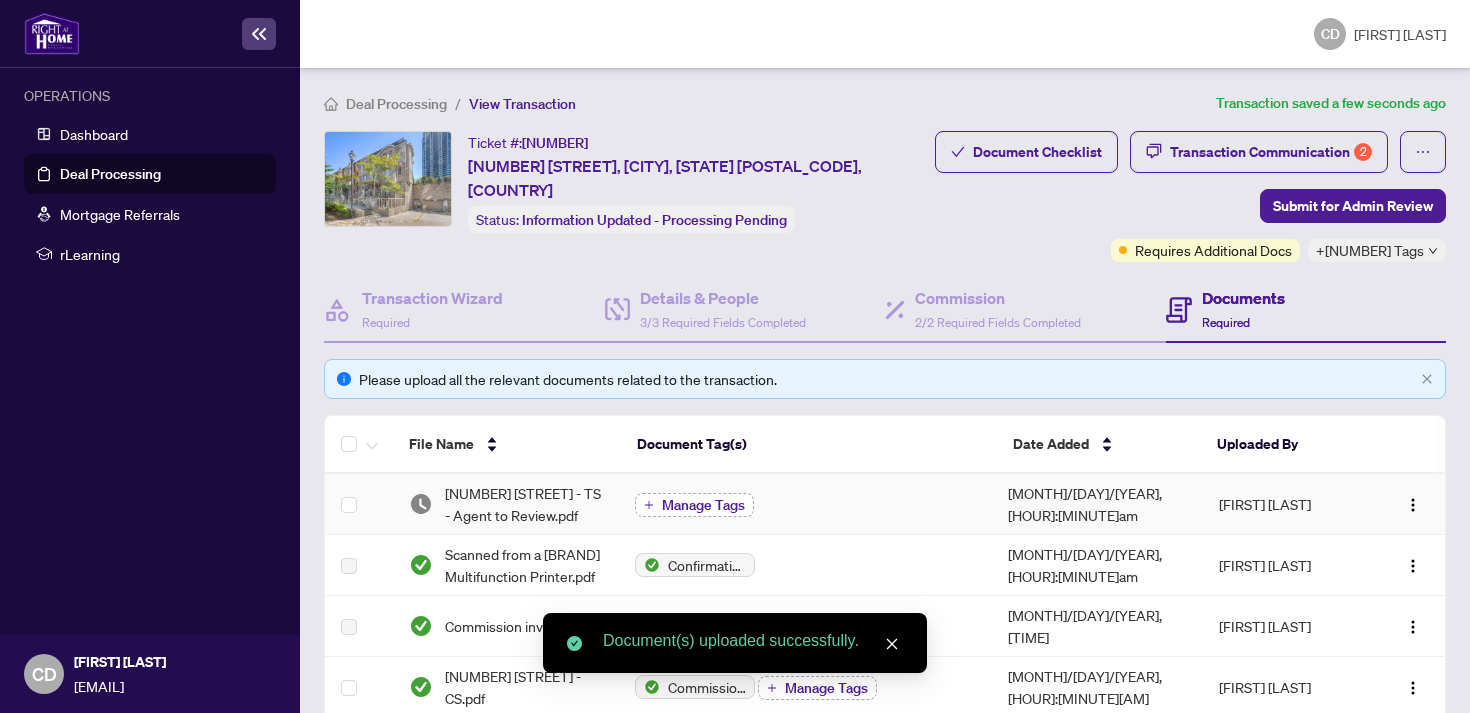 click on "Manage Tags" at bounding box center [703, 505] 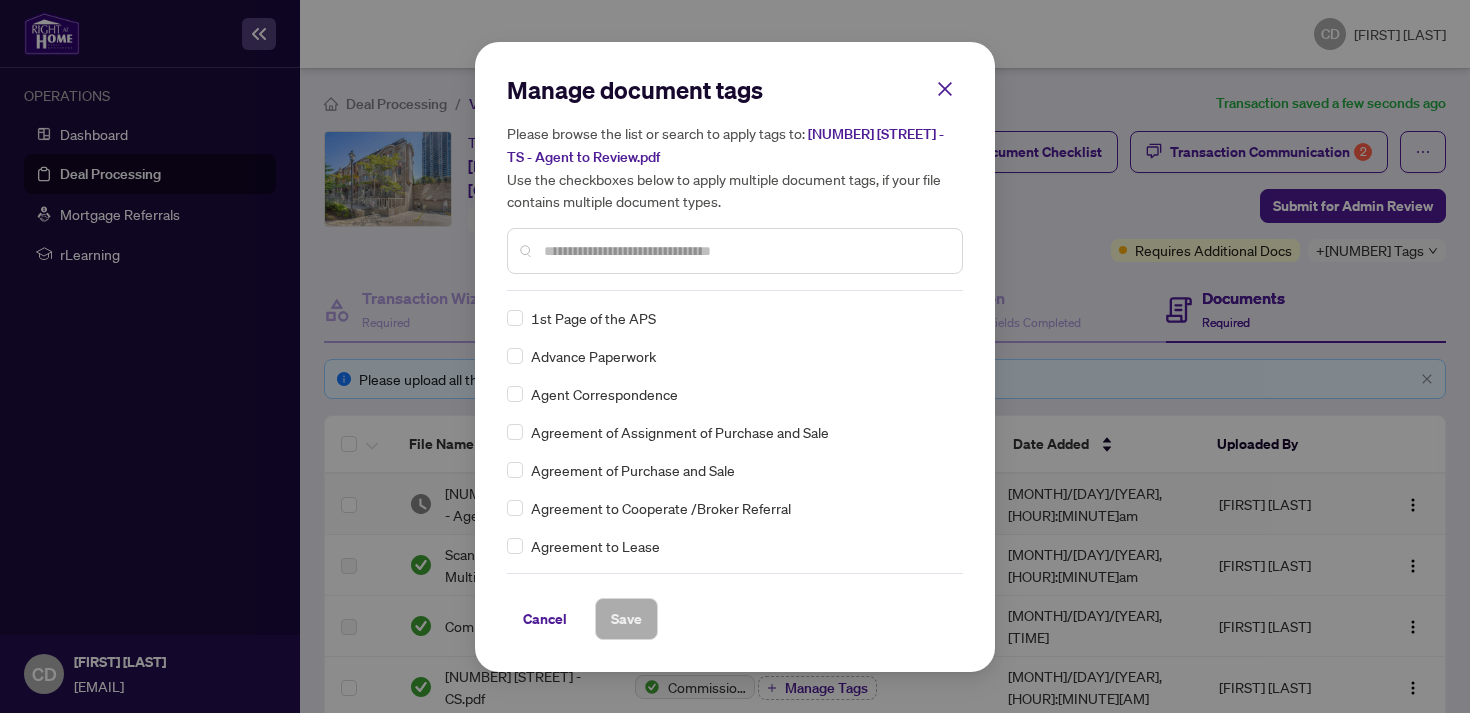 click at bounding box center (745, 251) 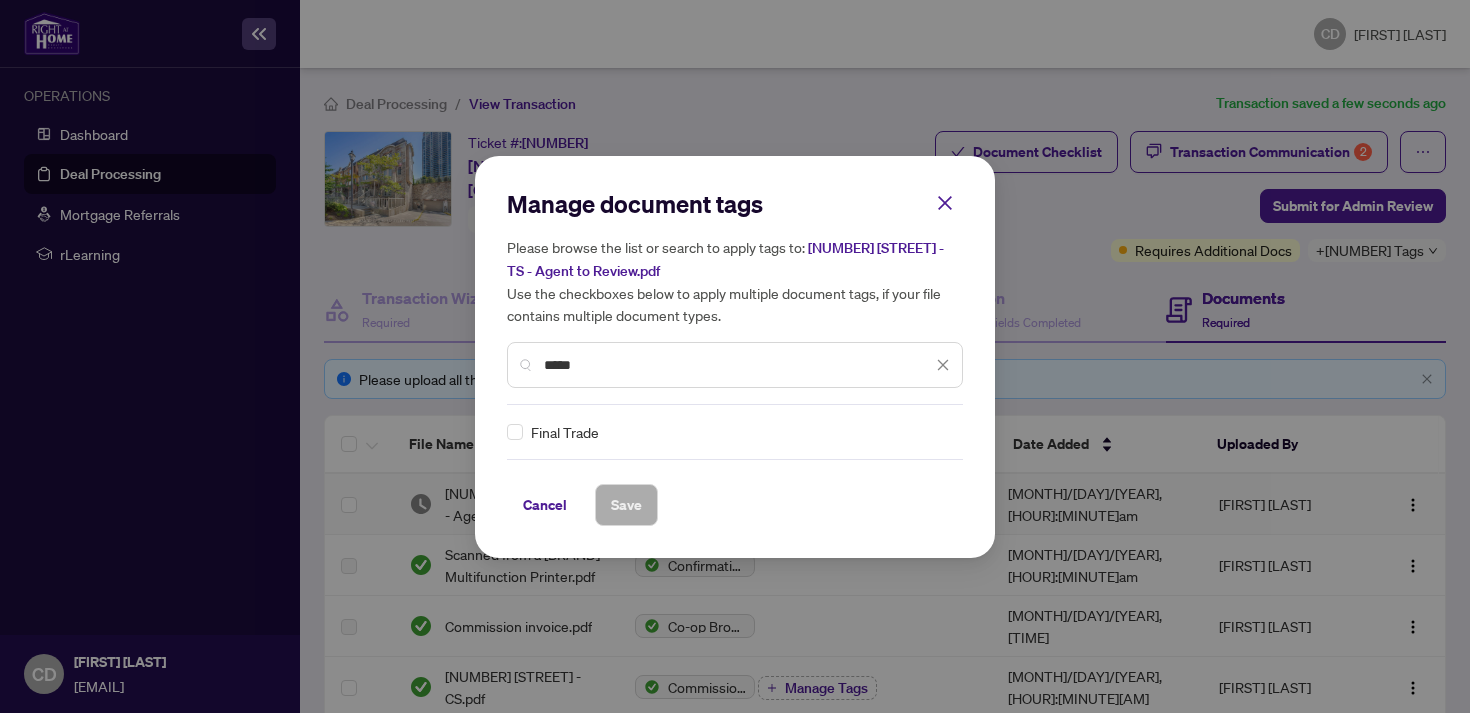 type on "*****" 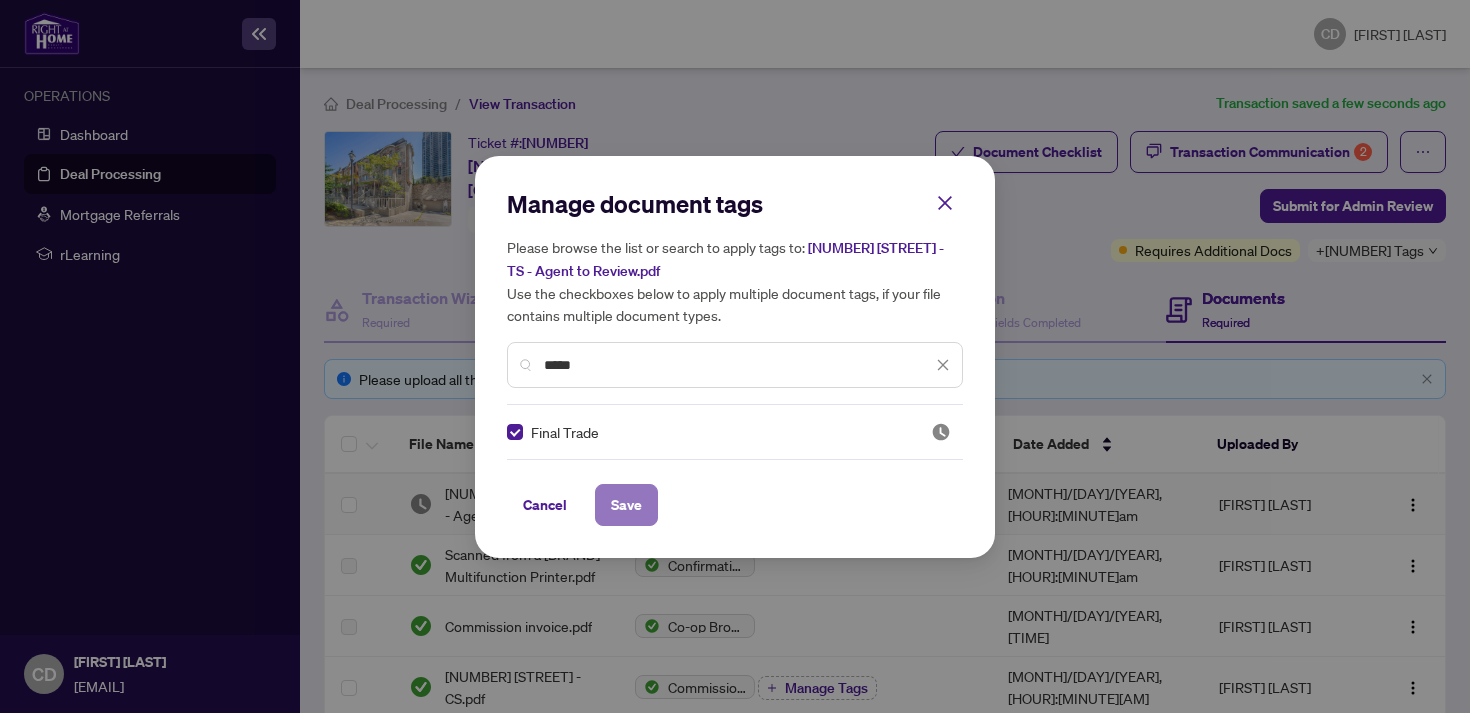 click on "Save" at bounding box center [626, 505] 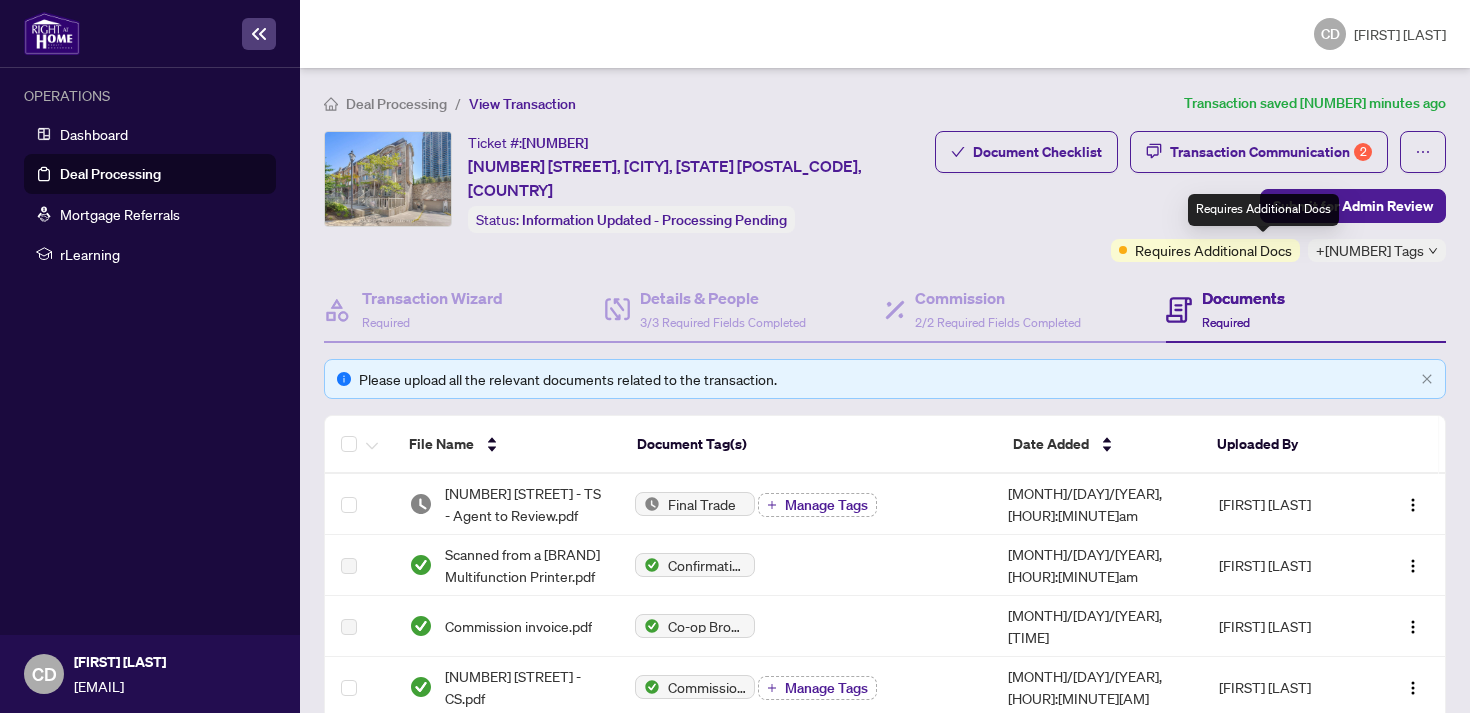 click on "Requires Additional Docs" at bounding box center [1213, 250] 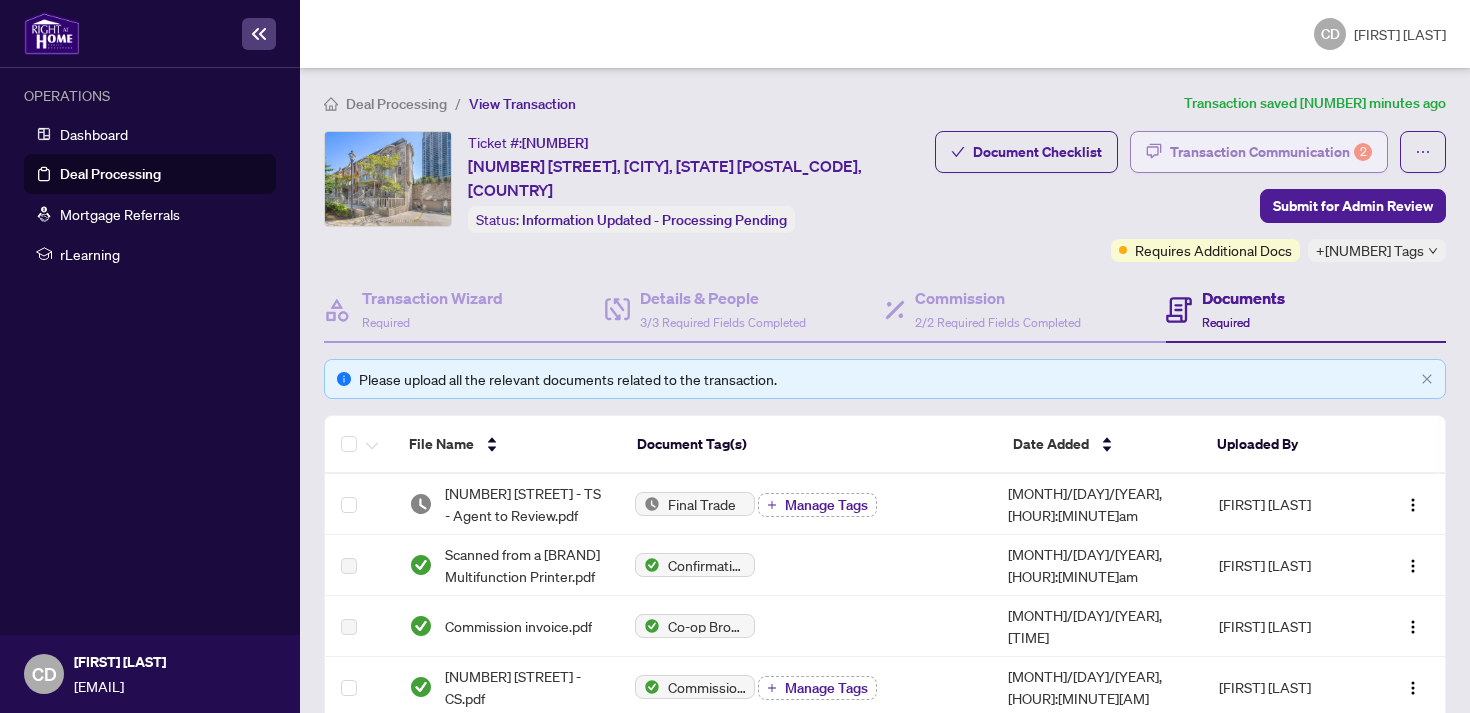 click on "Transaction Communication 2" at bounding box center (1271, 152) 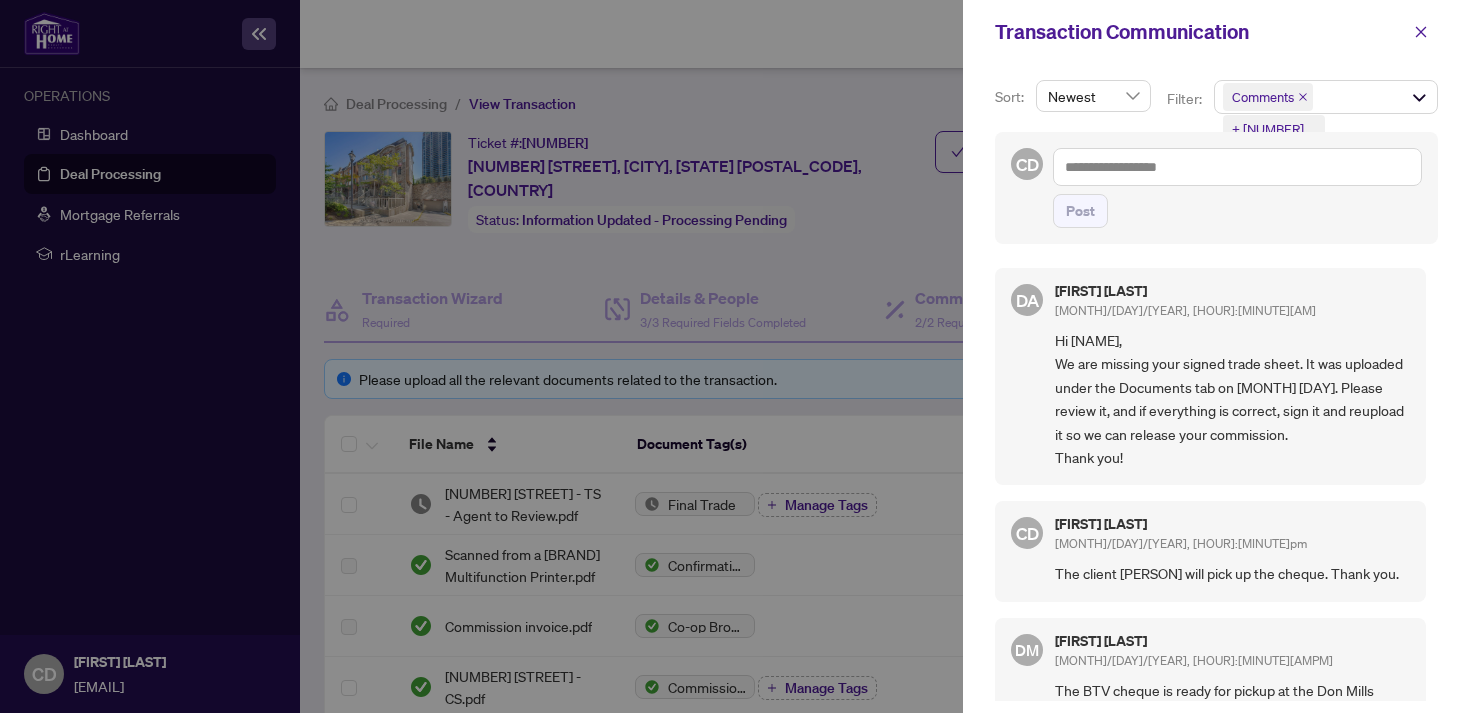 click at bounding box center (735, 356) 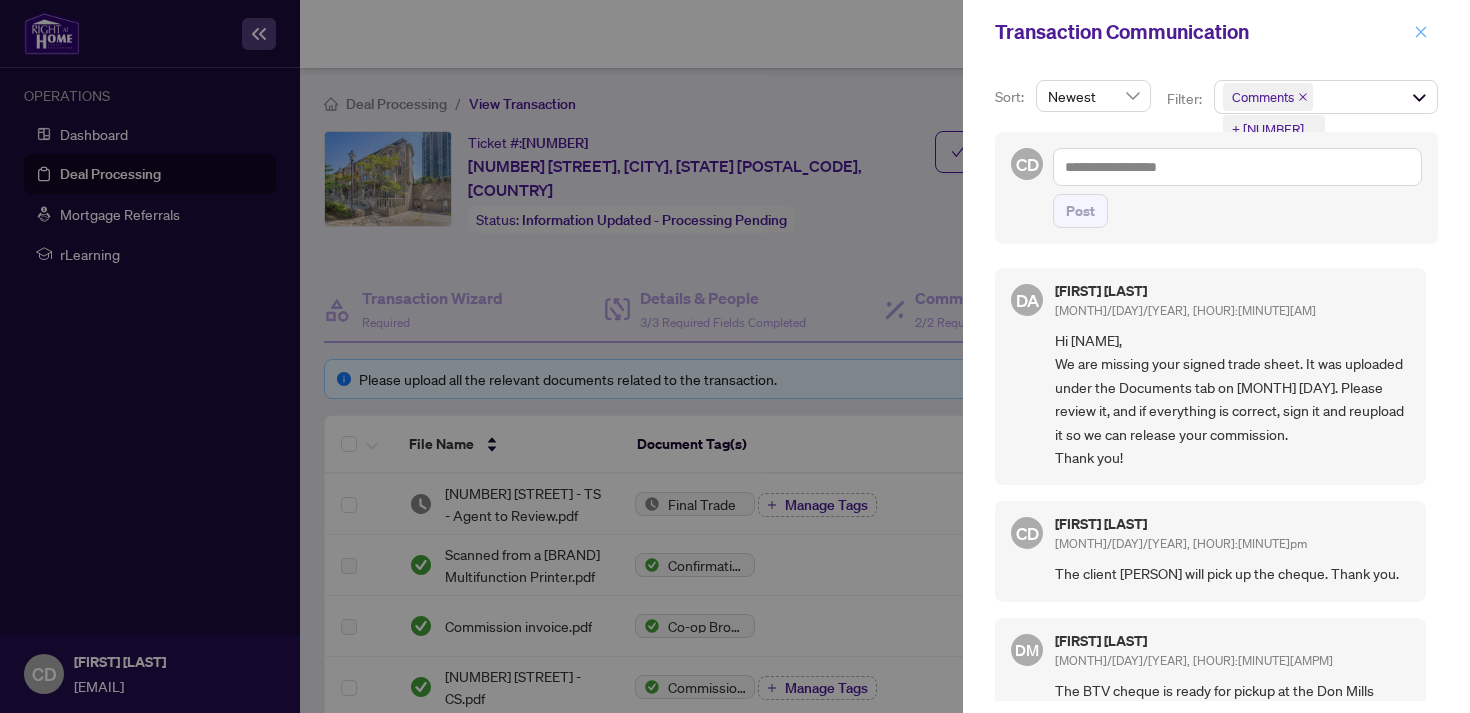 click at bounding box center [1421, 32] 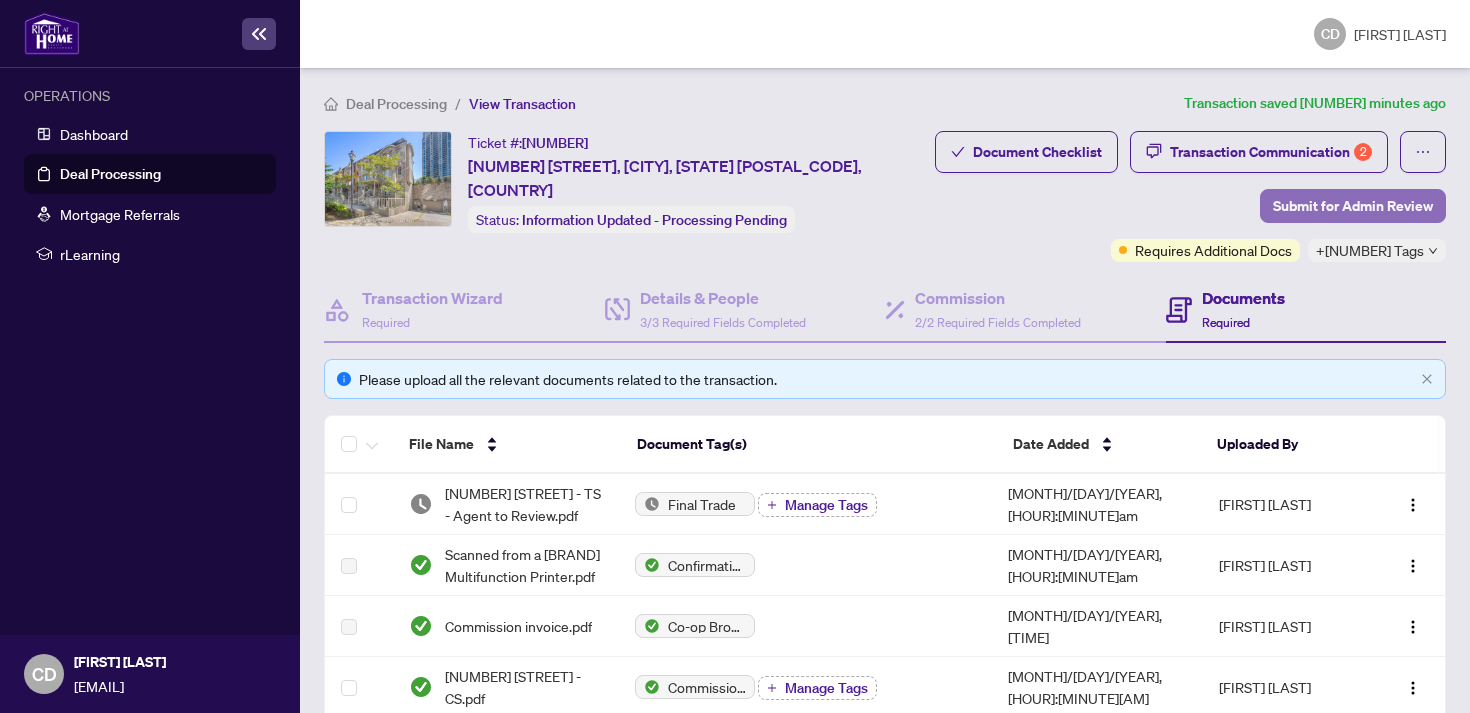 click on "Submit for Admin Review" at bounding box center (1353, 206) 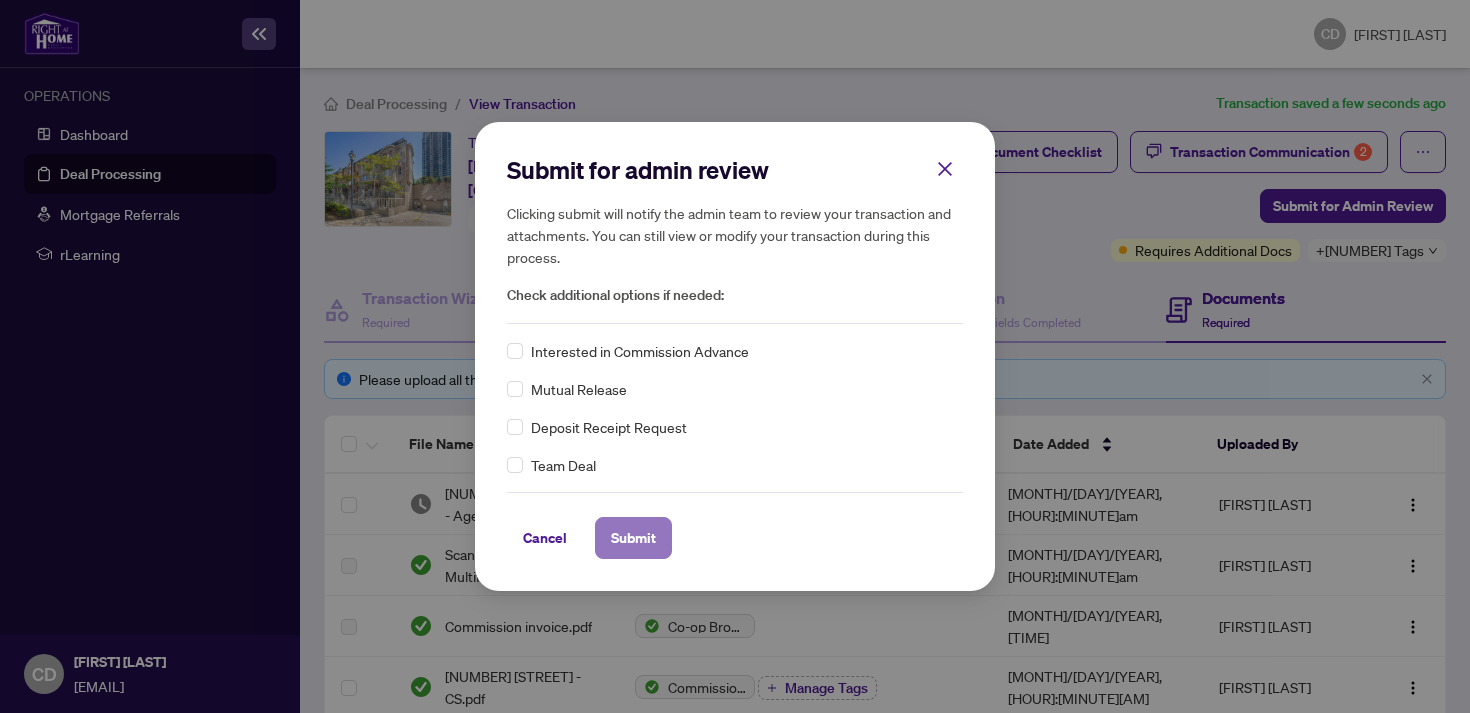 click on "Submit" at bounding box center [0, 0] 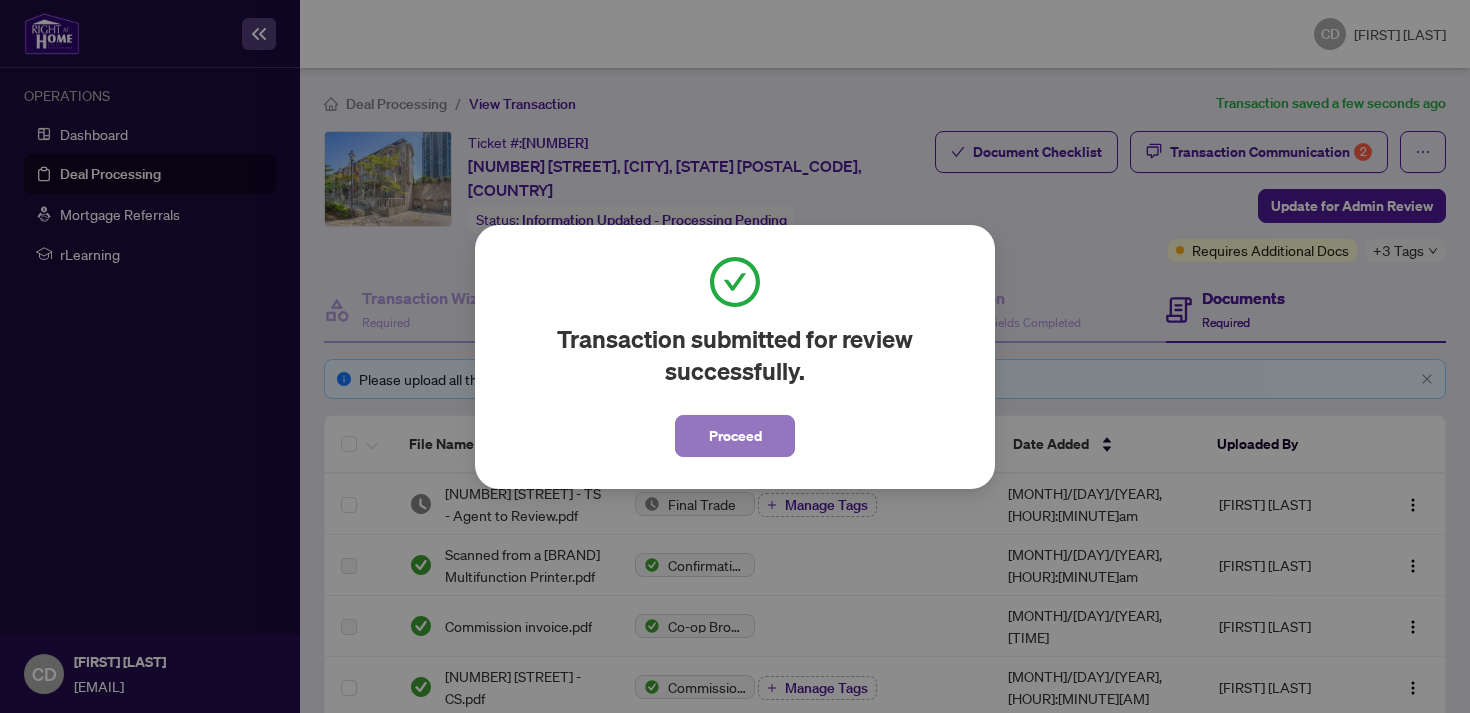 click on "Proceed" at bounding box center (735, 436) 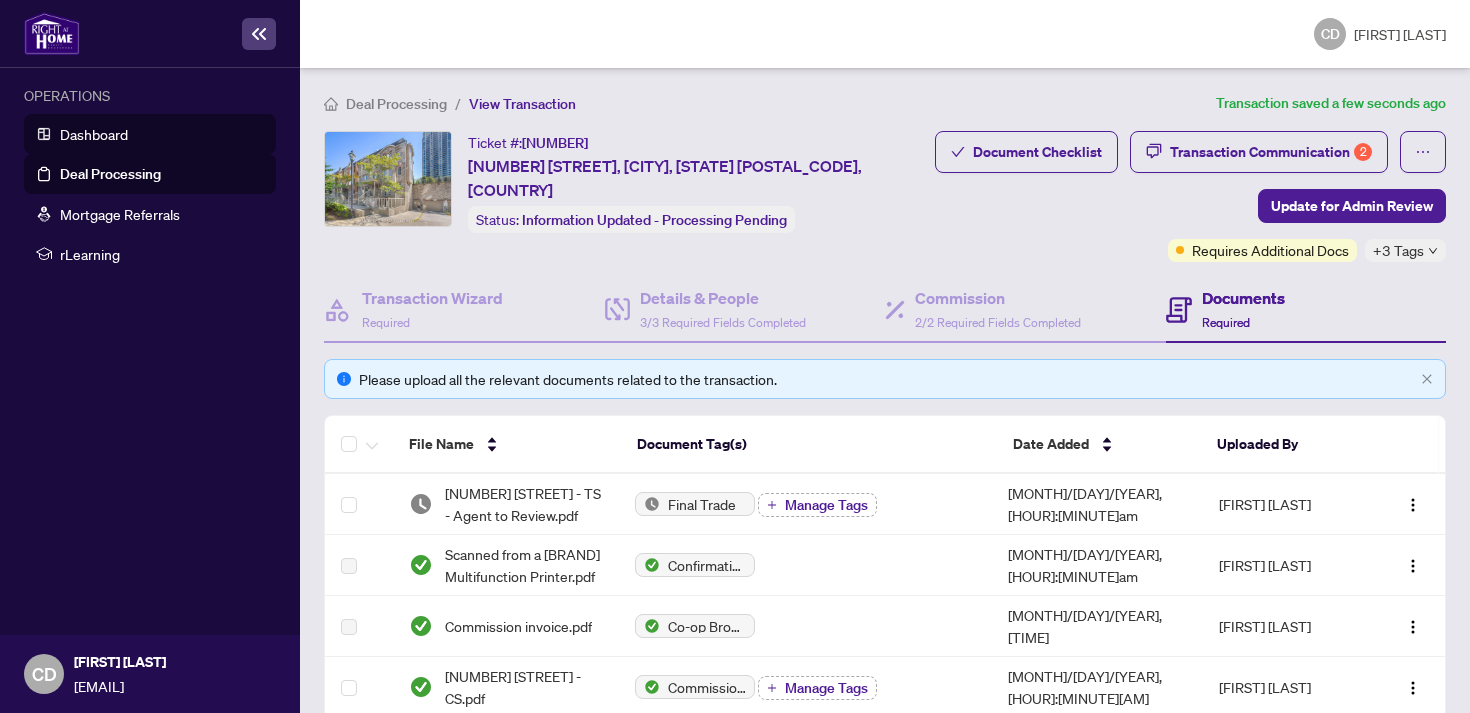 click on "Dashboard" at bounding box center (94, 134) 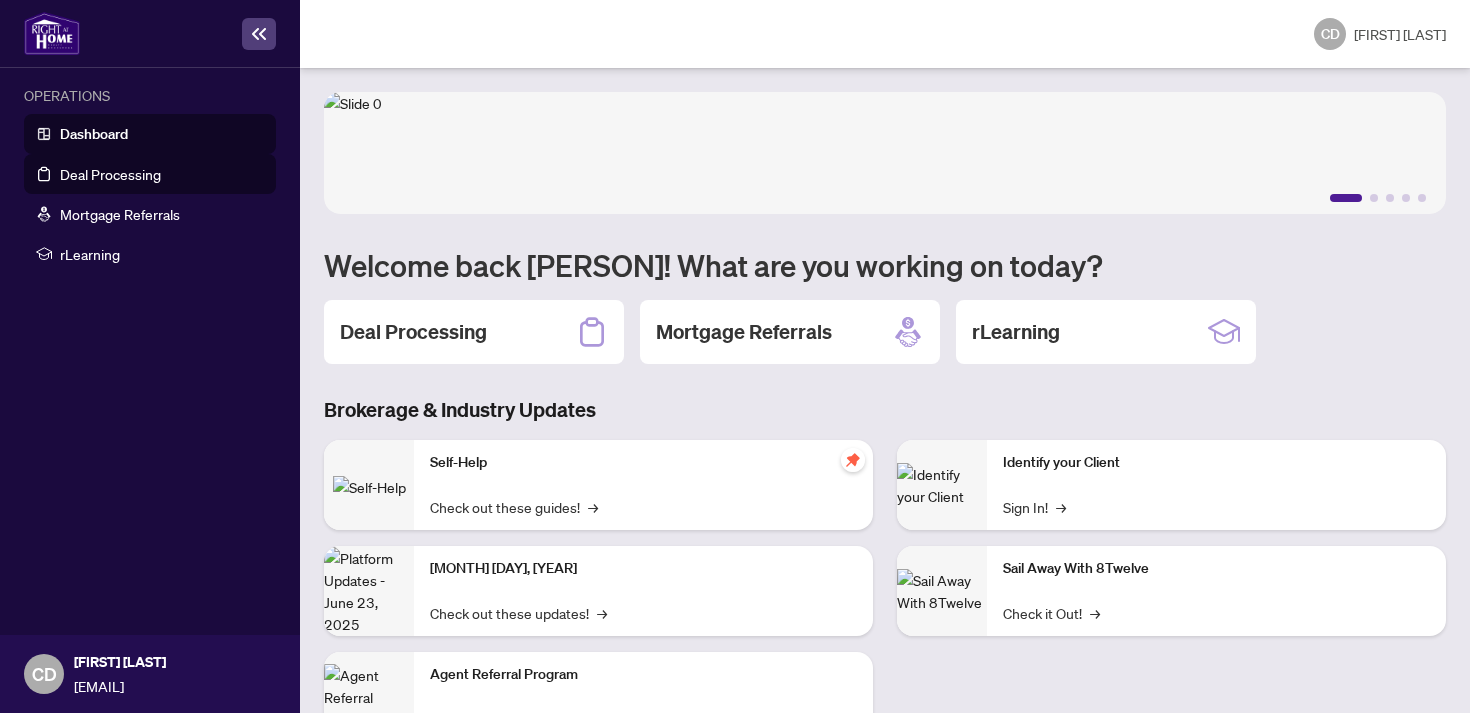 click on "Deal Processing" at bounding box center (110, 174) 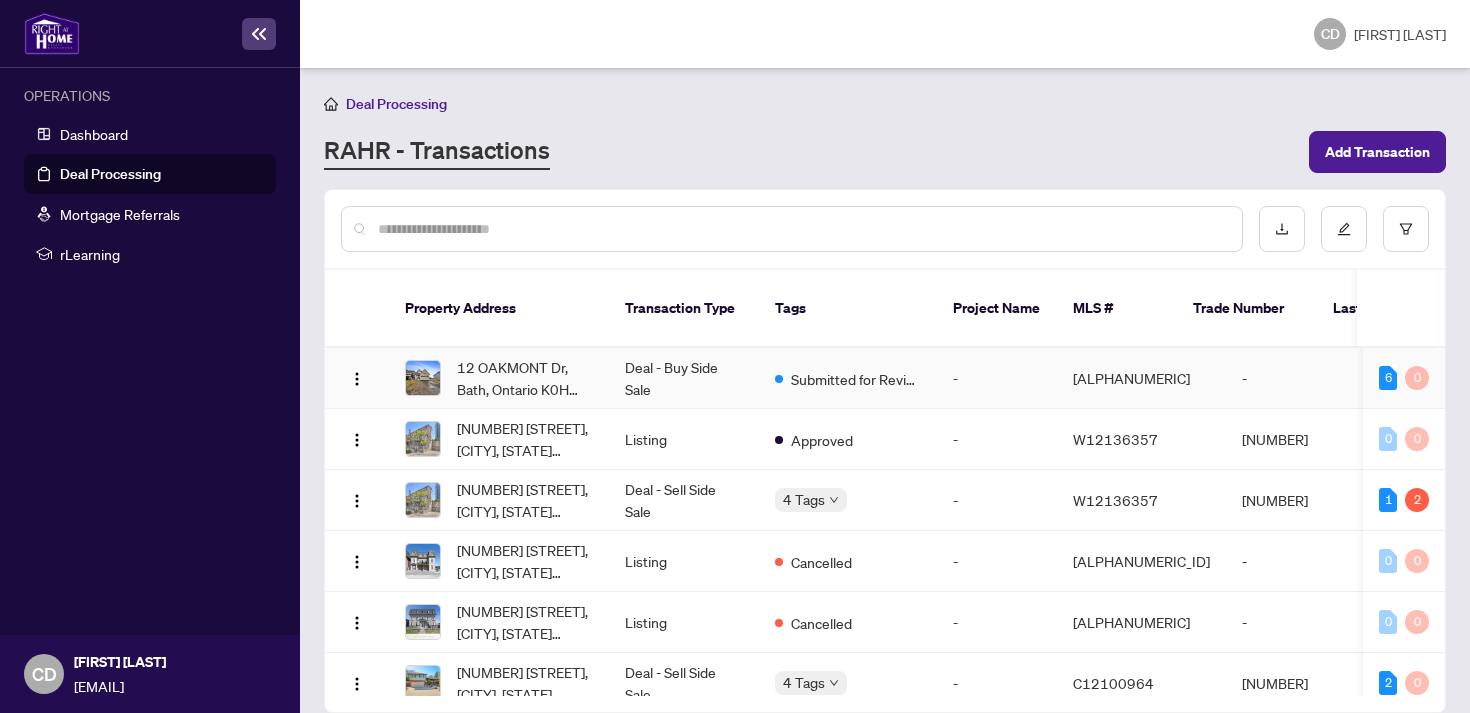 click on "Deal - Buy Side Sale" at bounding box center [684, 378] 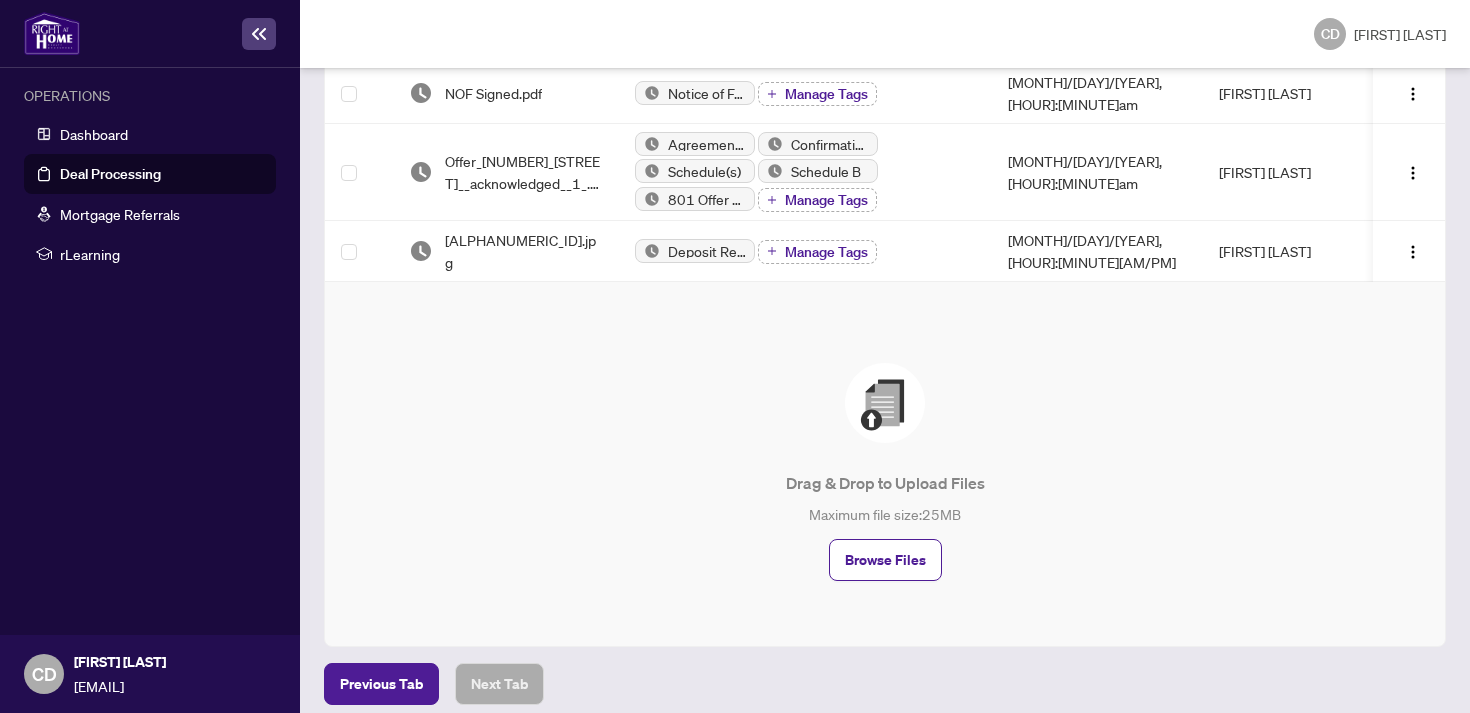 scroll, scrollTop: 0, scrollLeft: 0, axis: both 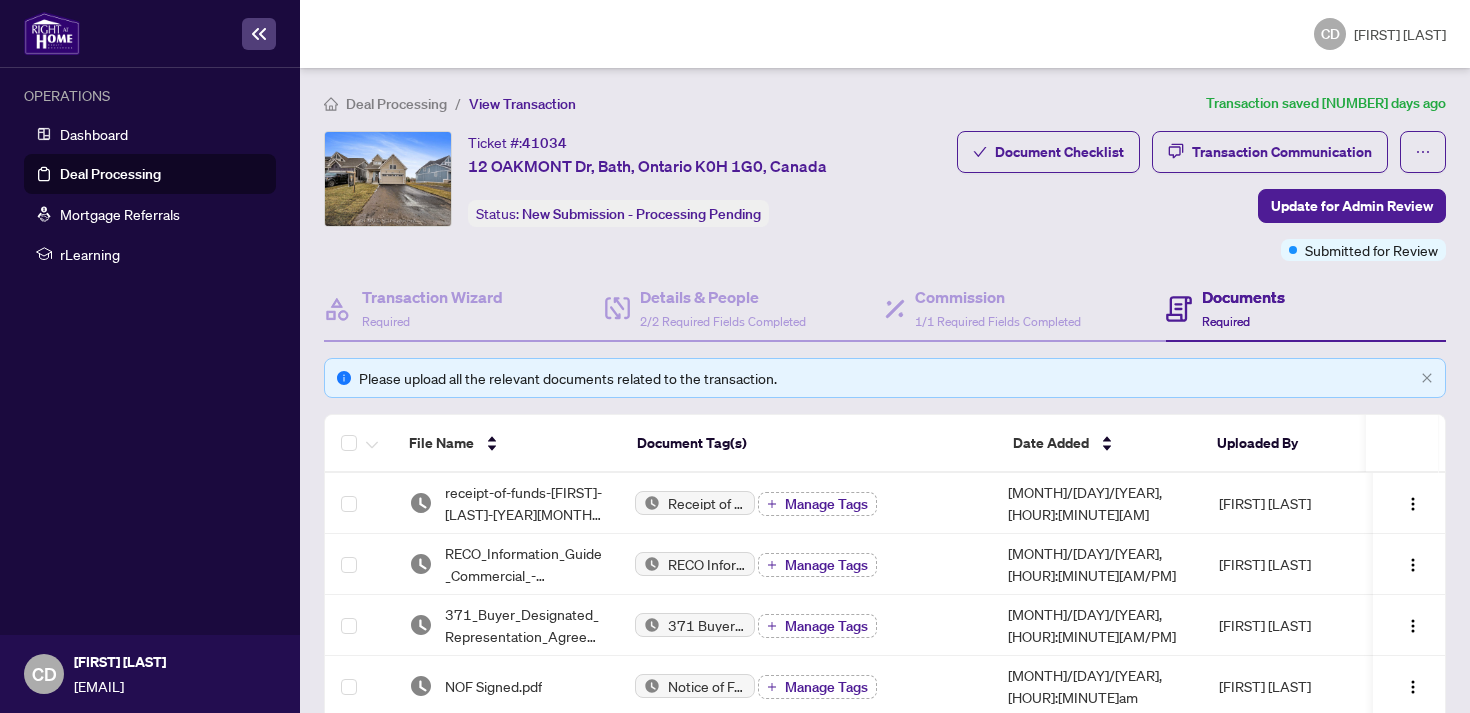 click on "Deal Processing" at bounding box center (110, 174) 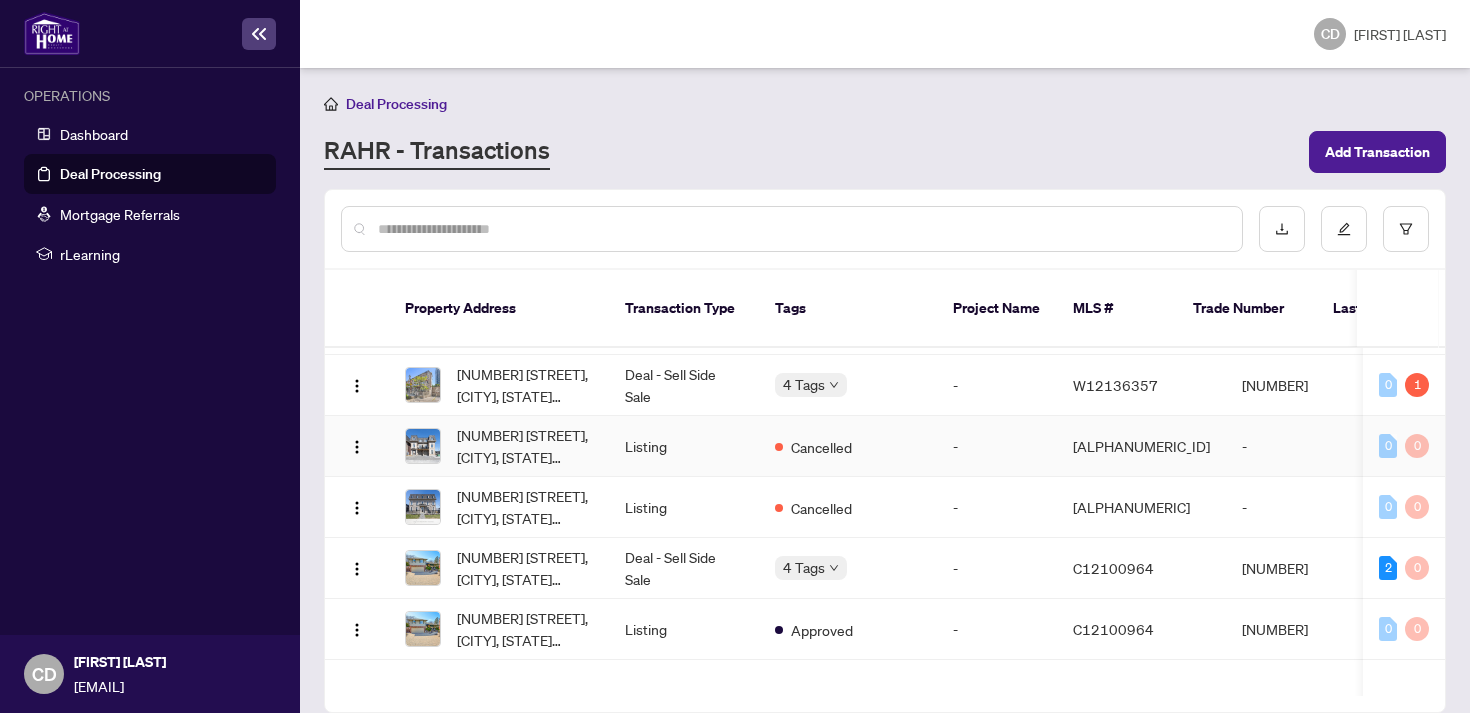 scroll, scrollTop: 146, scrollLeft: 0, axis: vertical 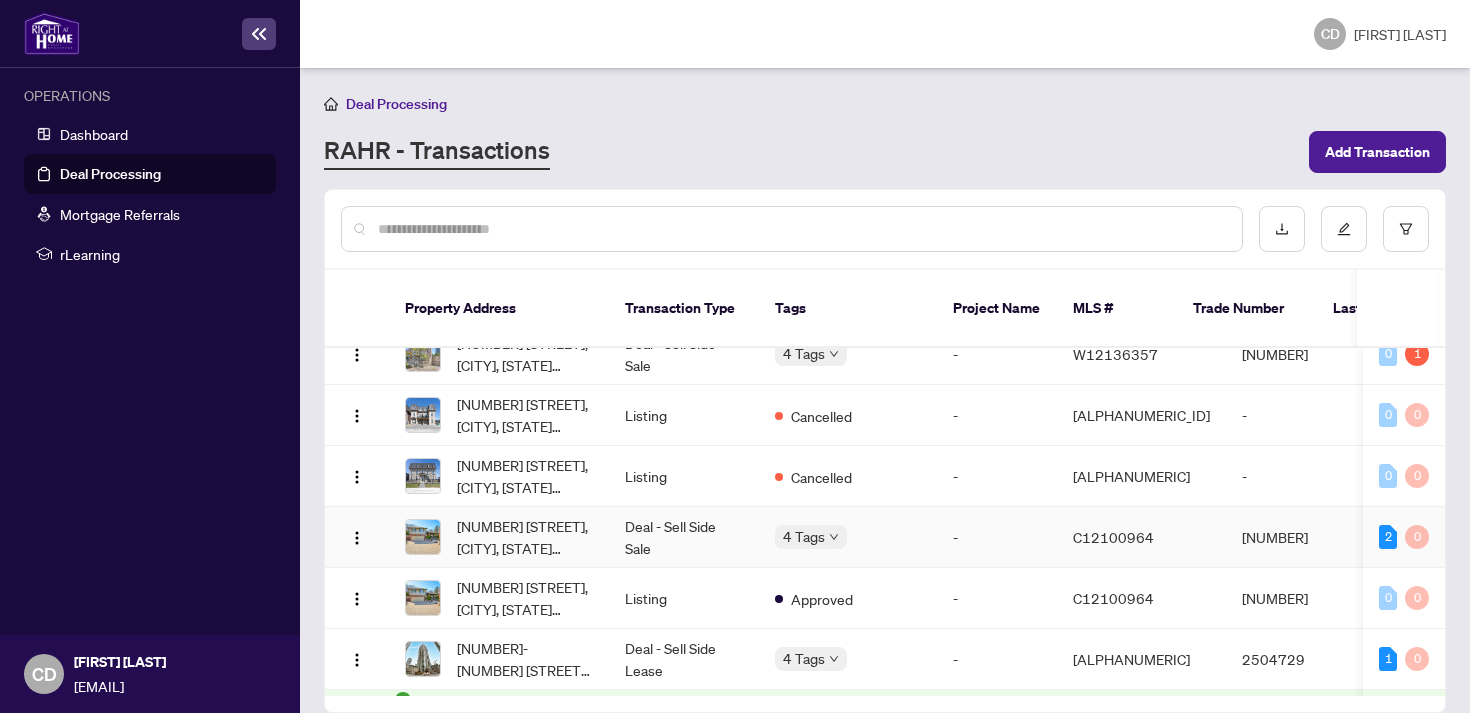 click on "Deal - Sell Side Sale" at bounding box center [684, 537] 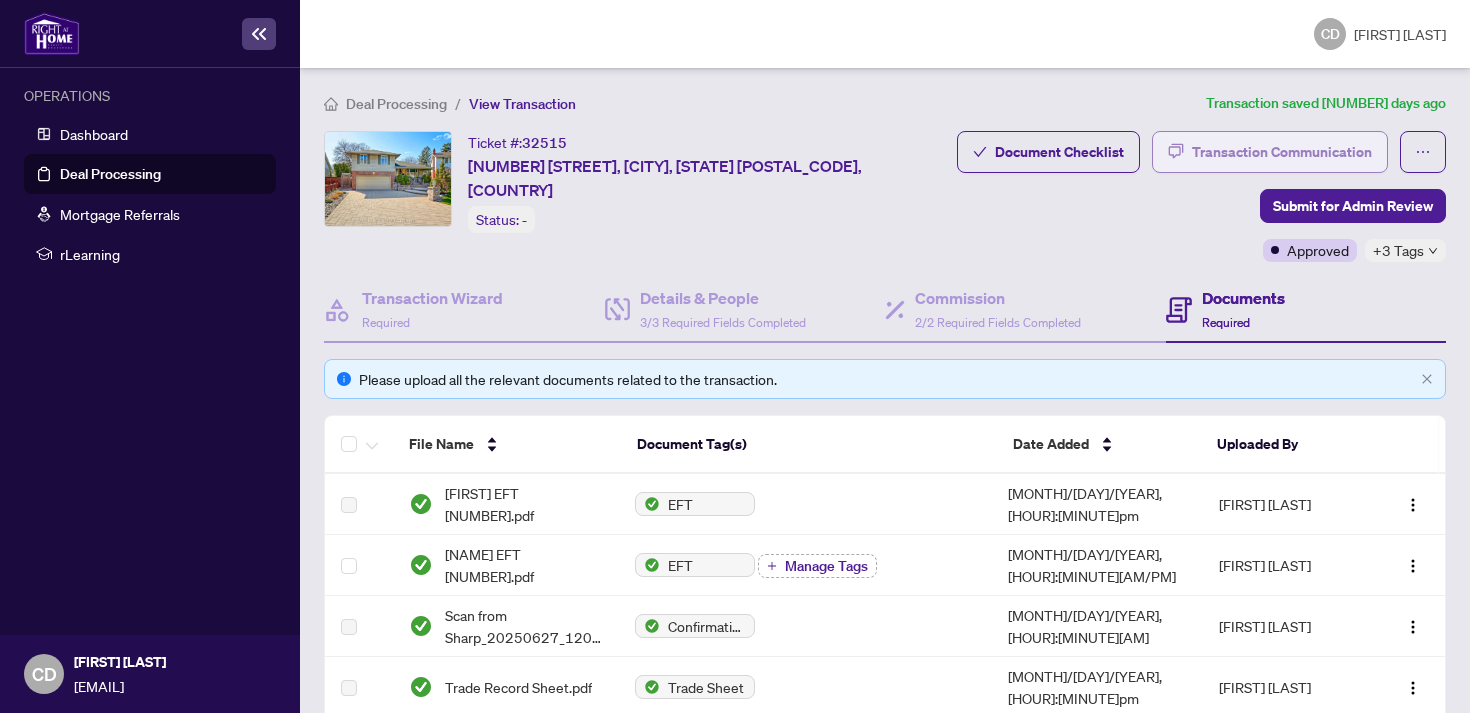 click on "Transaction Communication" at bounding box center (1282, 152) 